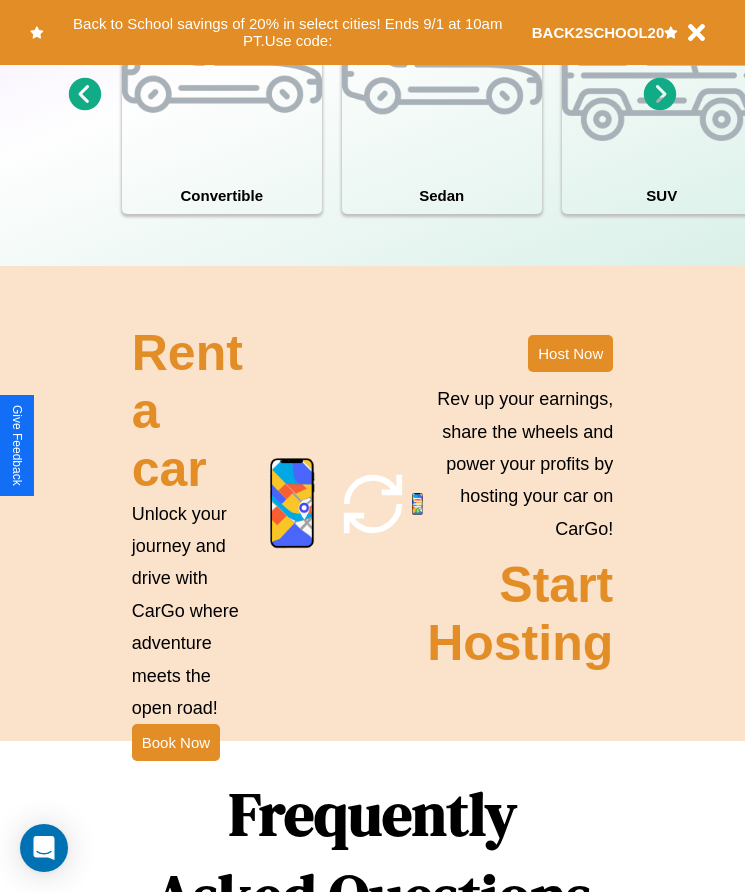 scroll, scrollTop: 2608, scrollLeft: 0, axis: vertical 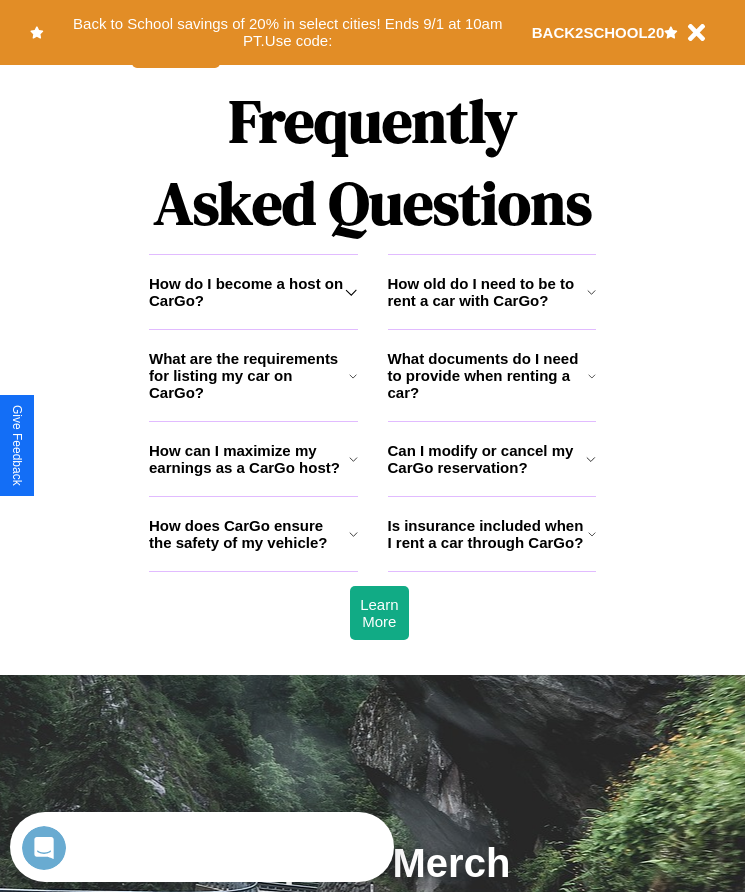 click 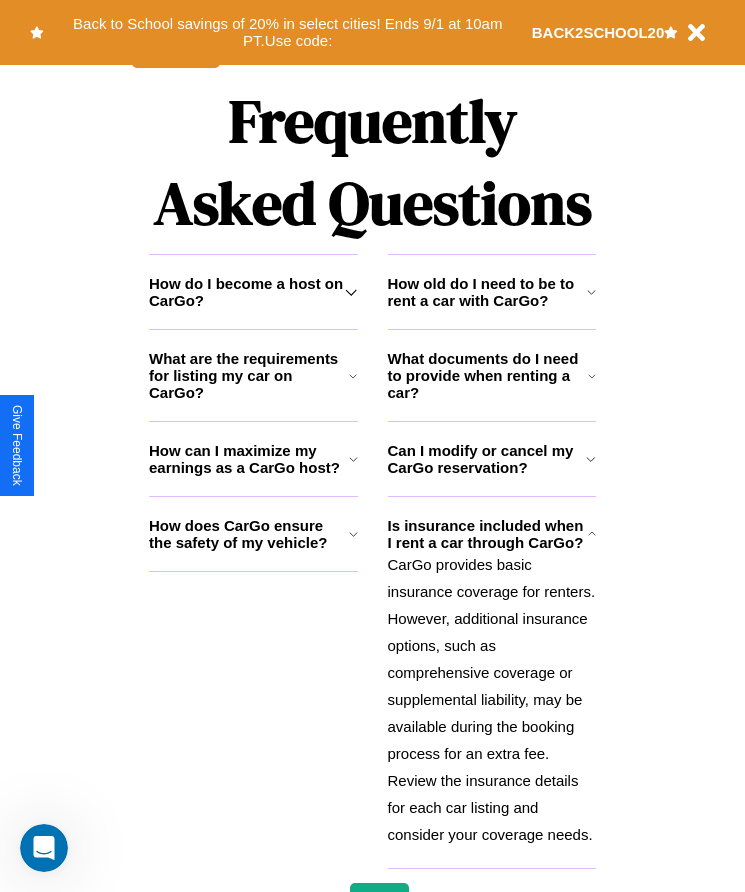 click on "What documents do I need to provide when renting a car?" at bounding box center (488, 375) 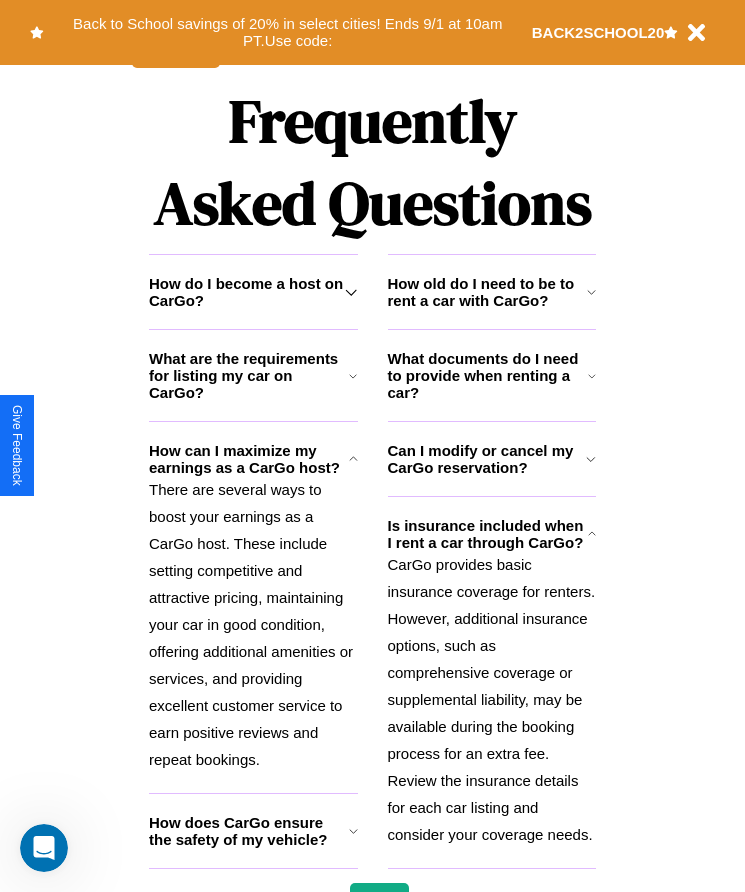 click on "How old do I need to be to rent a car with CarGo?" at bounding box center [487, 292] 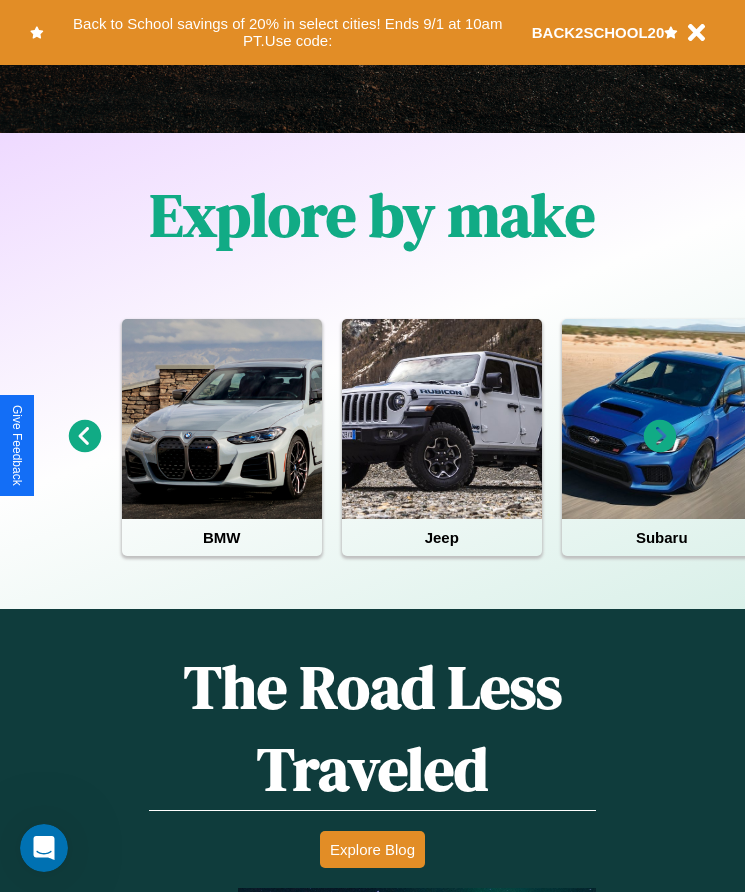scroll, scrollTop: 334, scrollLeft: 0, axis: vertical 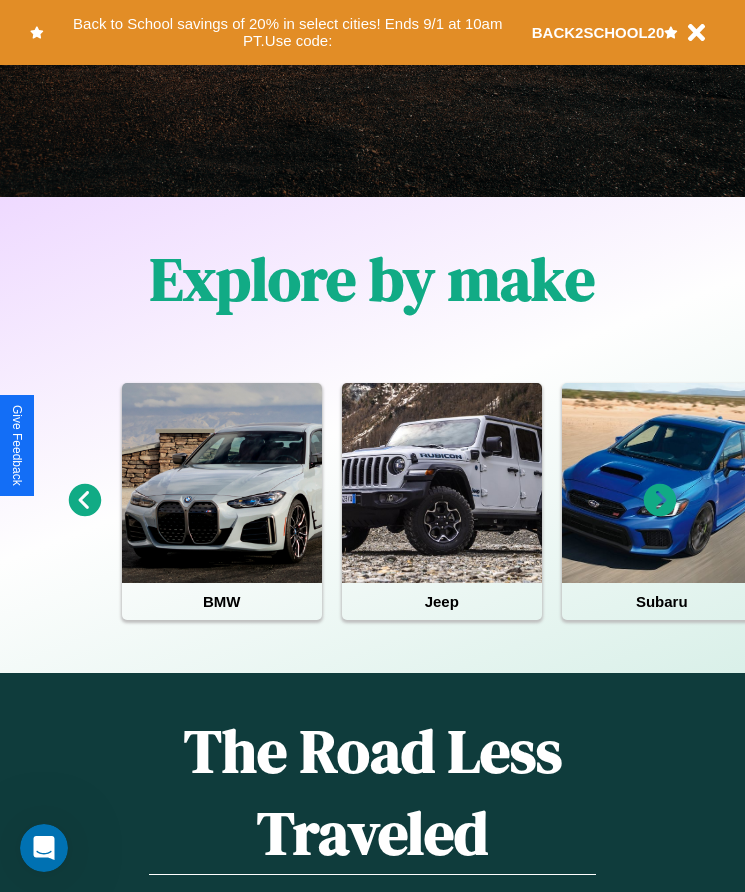 click 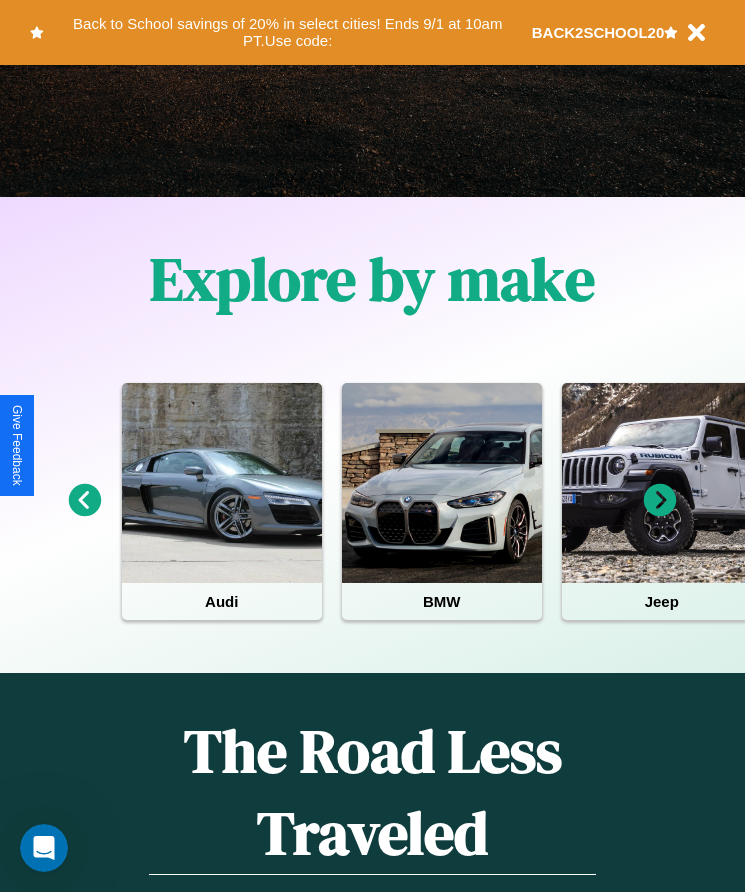click 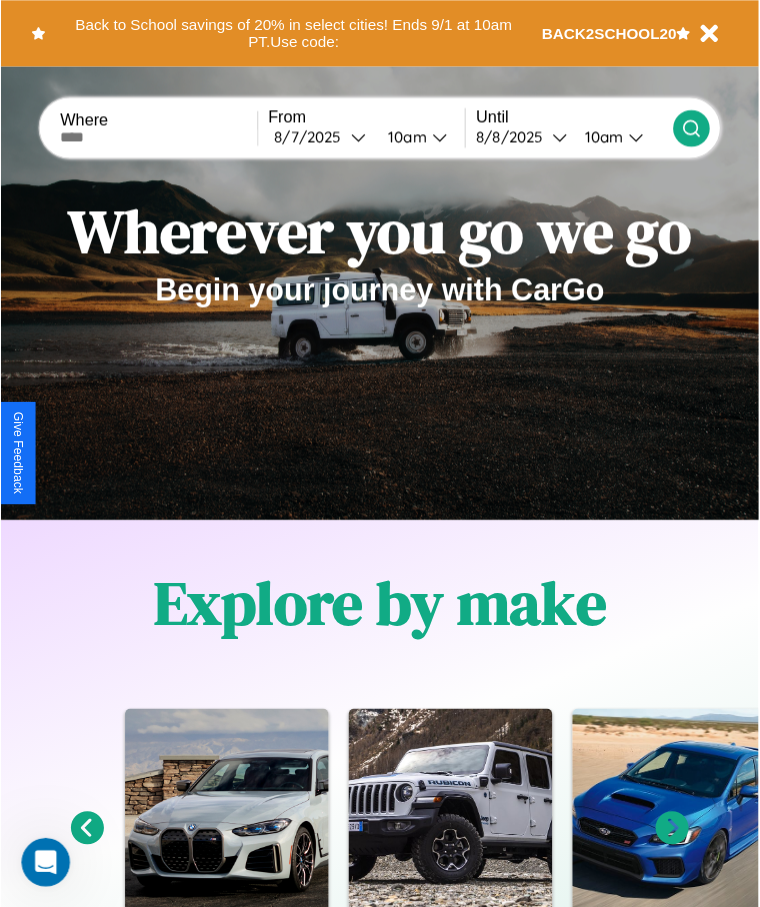scroll, scrollTop: 0, scrollLeft: 0, axis: both 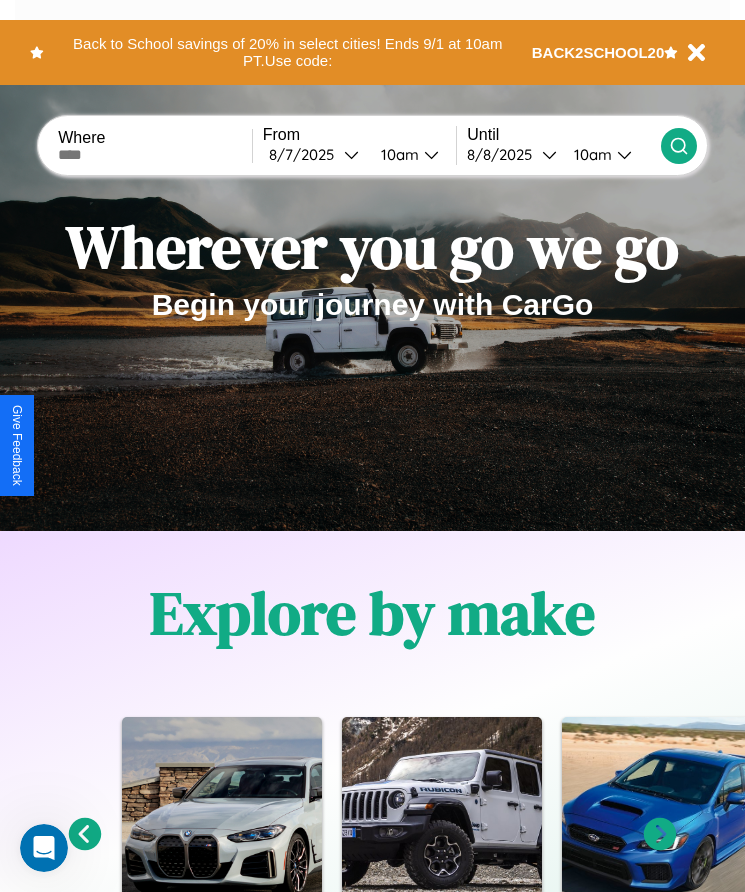 click at bounding box center [155, 155] 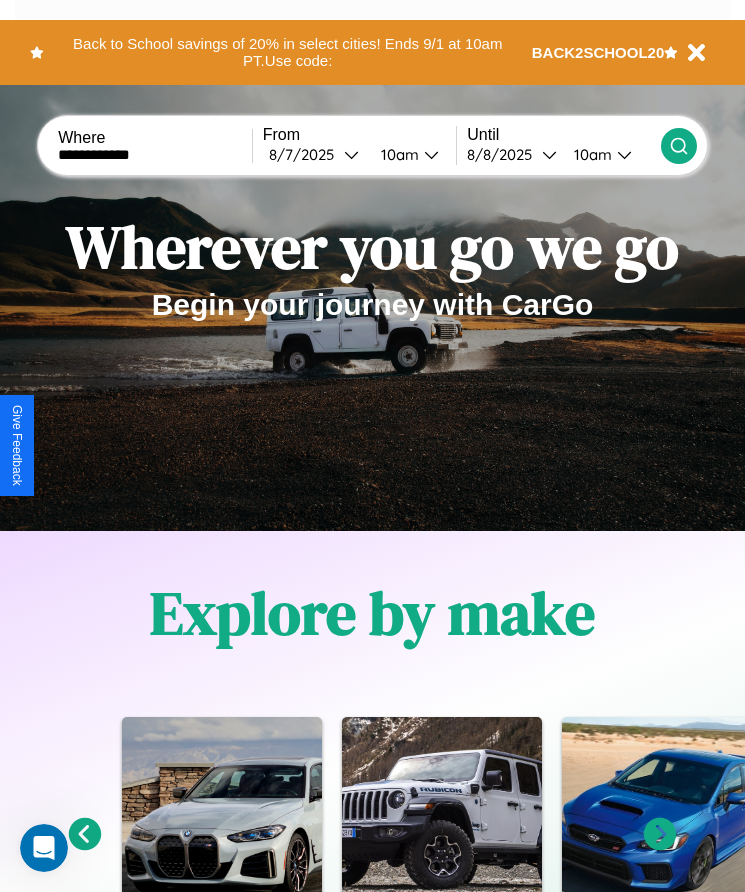 type on "**********" 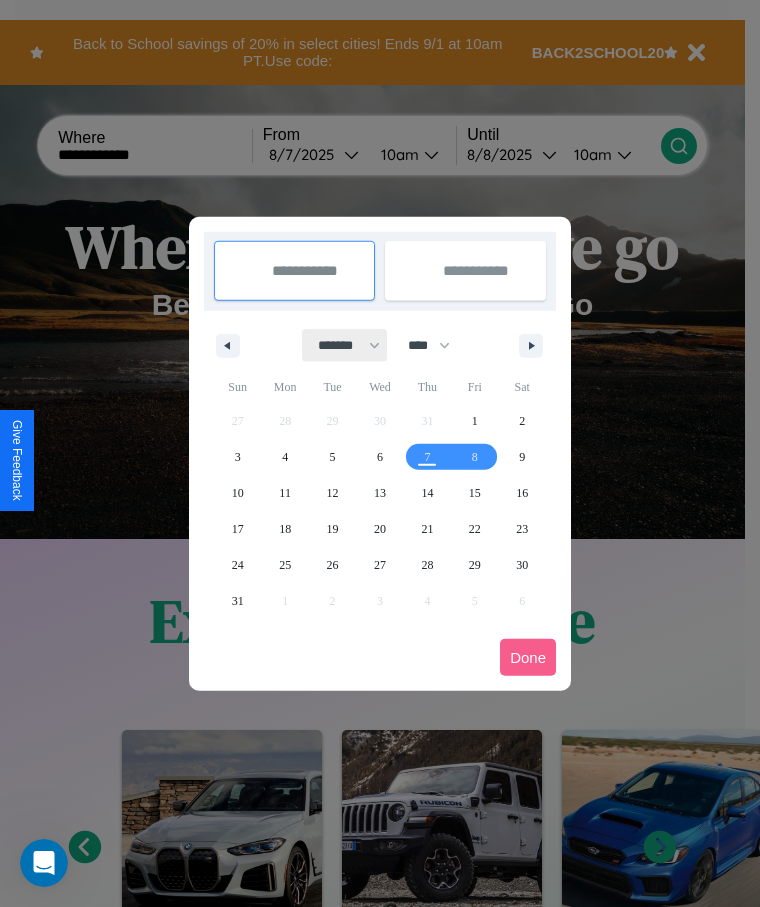 click on "******* ******** ***** ***** *** **** **** ****** ********* ******* ******** ********" at bounding box center (345, 345) 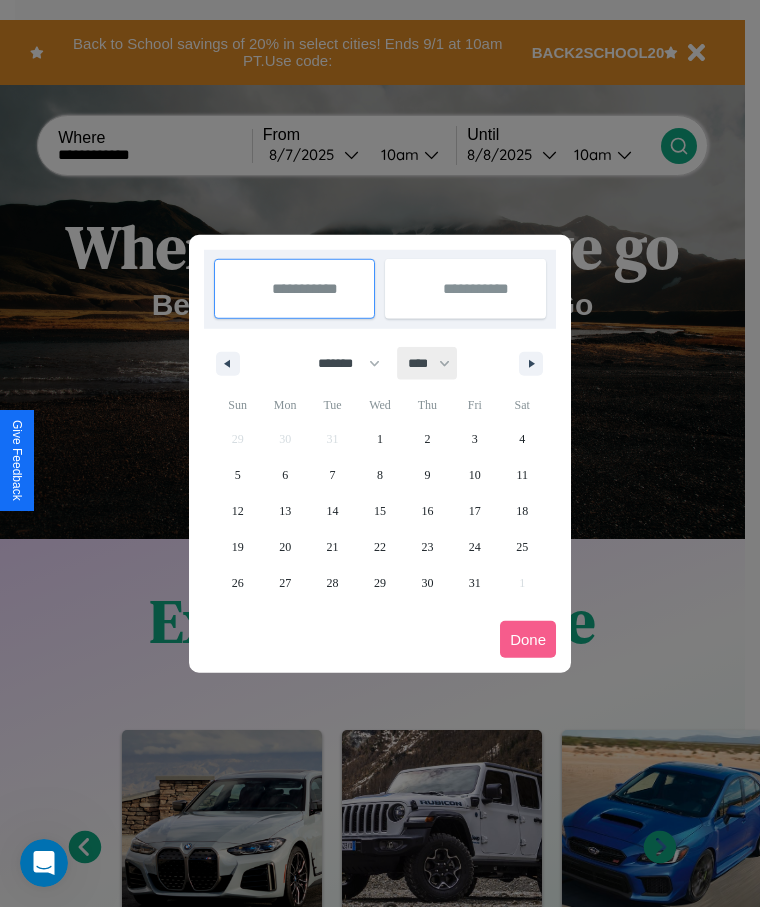 click on "**** **** **** **** **** **** **** **** **** **** **** **** **** **** **** **** **** **** **** **** **** **** **** **** **** **** **** **** **** **** **** **** **** **** **** **** **** **** **** **** **** **** **** **** **** **** **** **** **** **** **** **** **** **** **** **** **** **** **** **** **** **** **** **** **** **** **** **** **** **** **** **** **** **** **** **** **** **** **** **** **** **** **** **** **** **** **** **** **** **** **** **** **** **** **** **** **** **** **** **** **** **** **** **** **** **** **** **** **** **** **** **** **** **** **** **** **** **** **** **** ****" at bounding box center [428, 363] 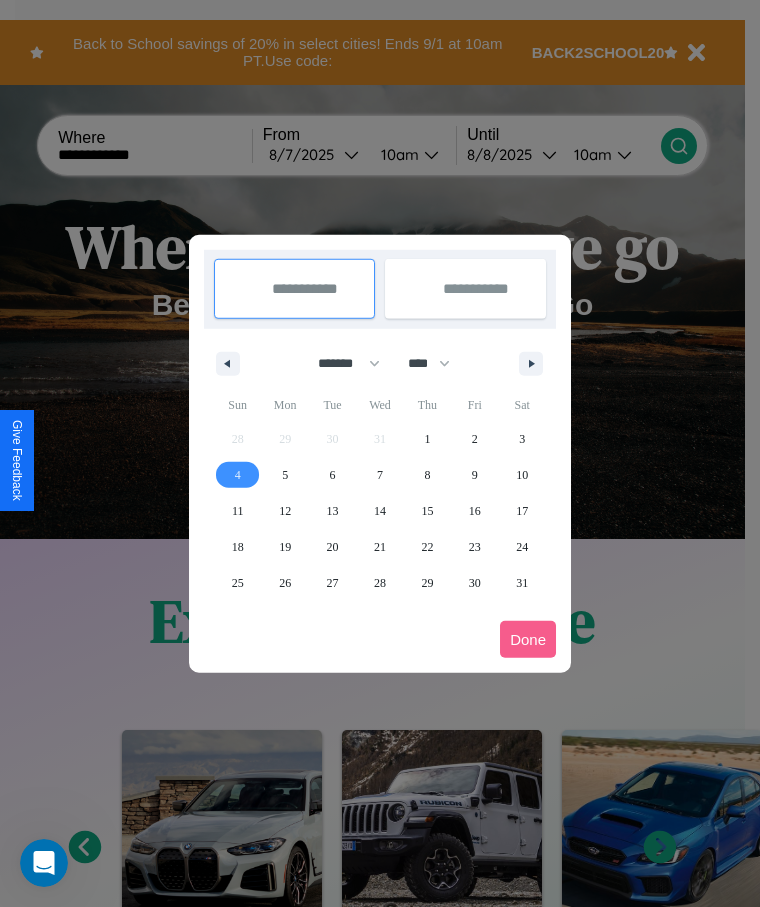 click on "4" at bounding box center [238, 475] 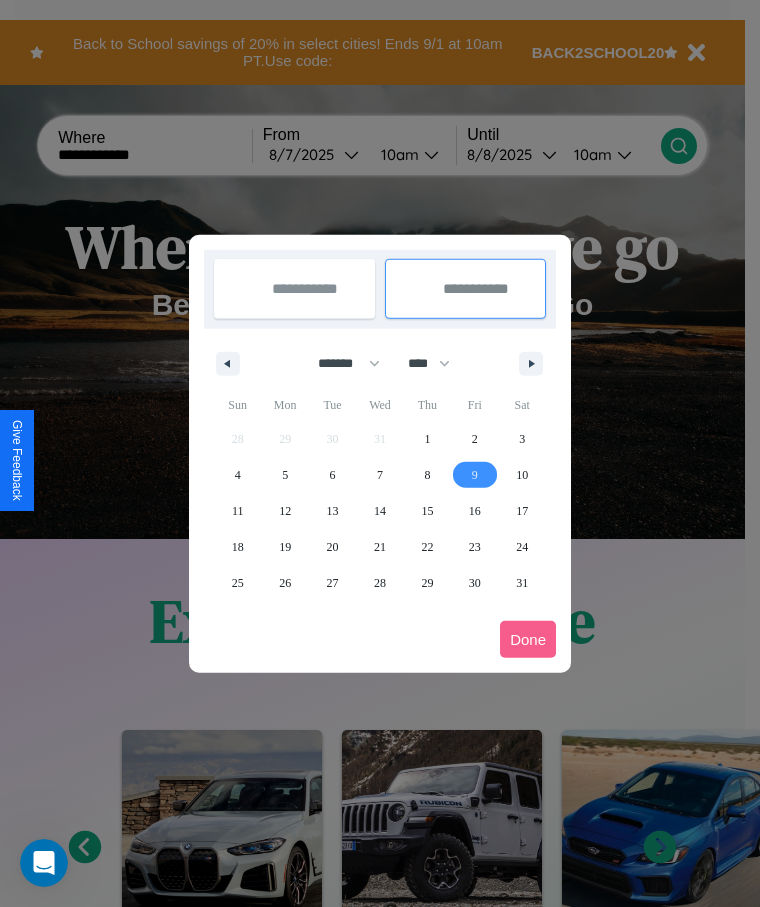 click on "9" at bounding box center (475, 475) 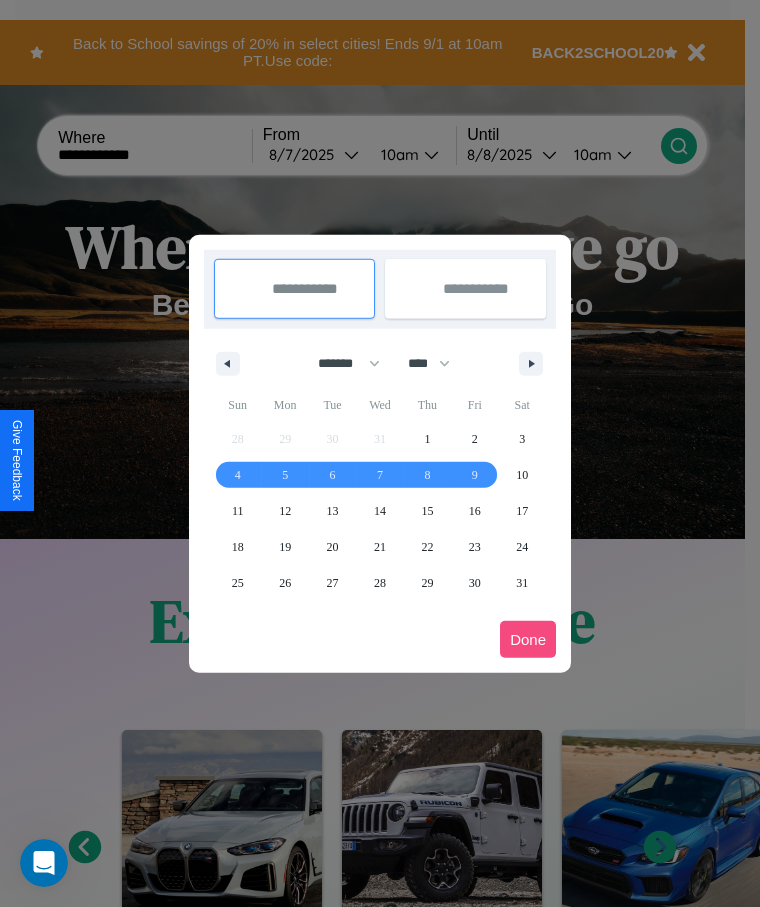 click on "Done" at bounding box center [528, 639] 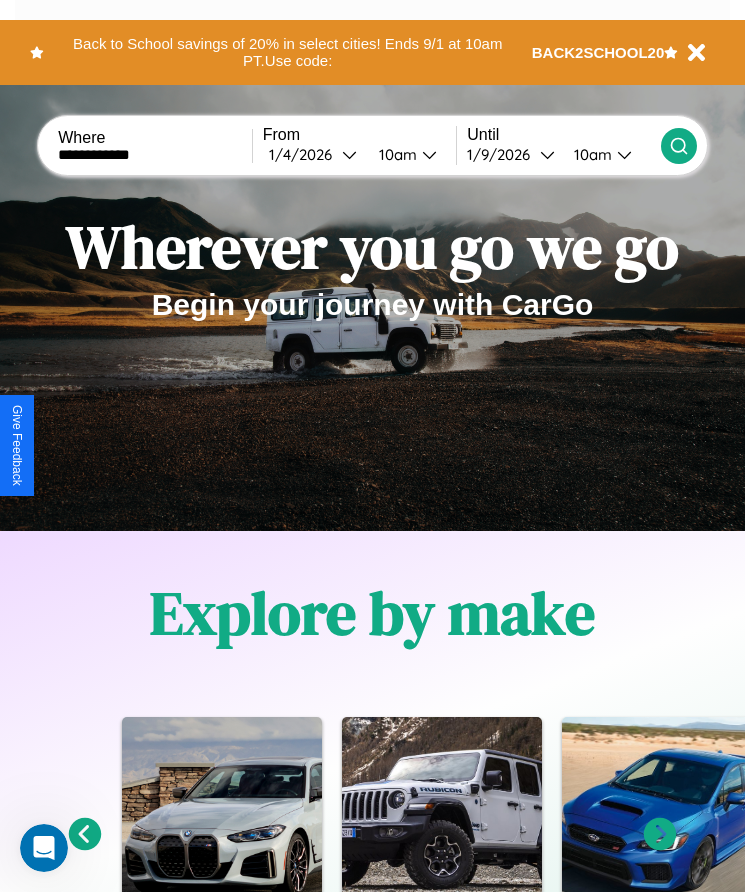 click 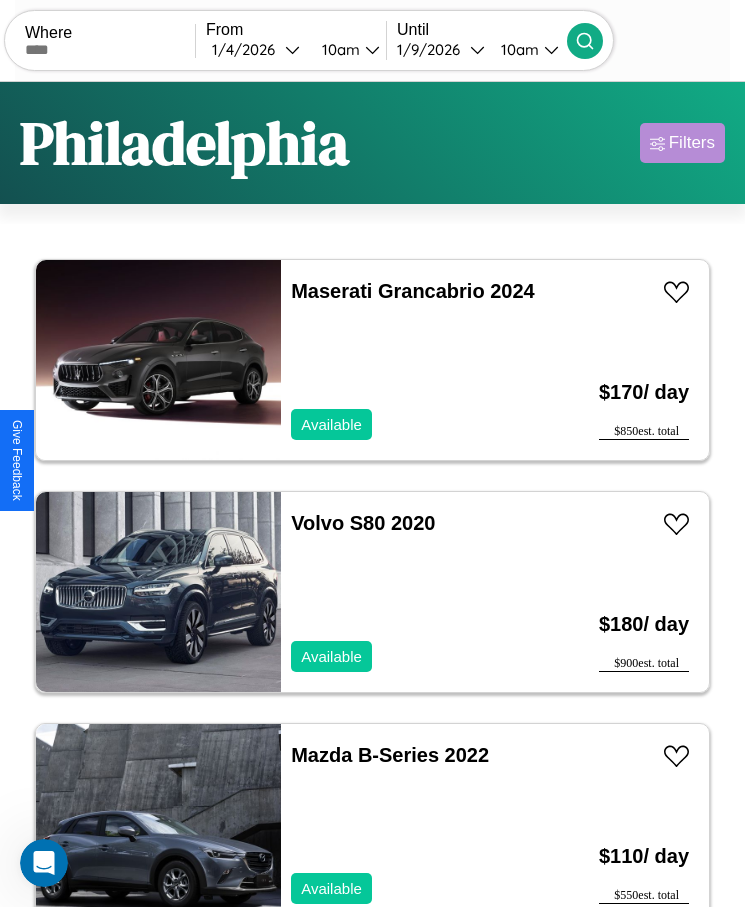 click on "Filters" at bounding box center (692, 143) 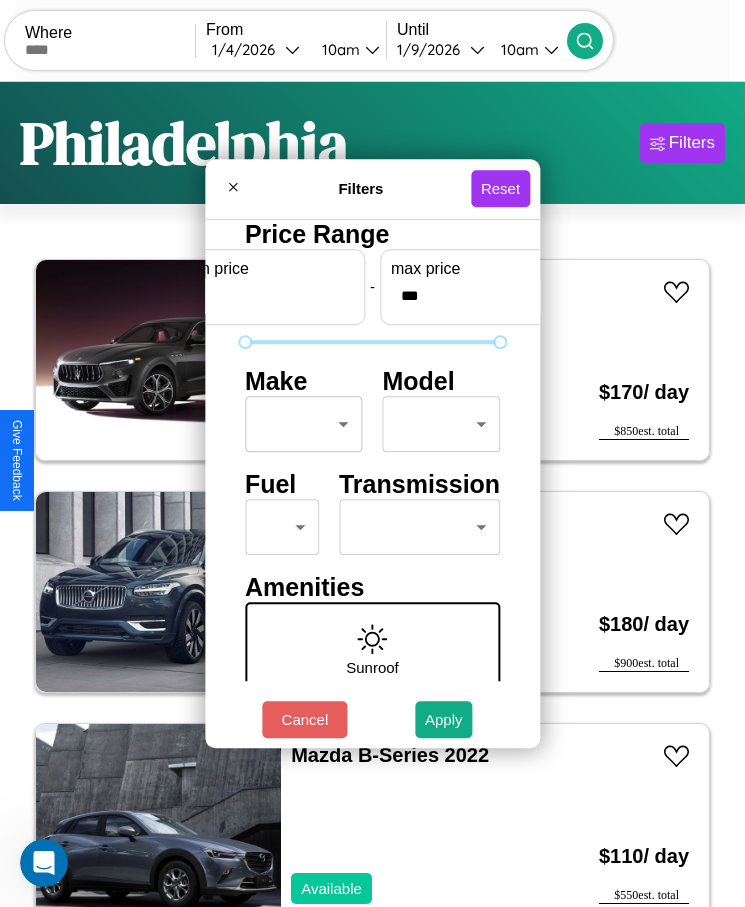 click on "CarGo Where From [DATE] [TIME] Until [DATE] [TIME] Become a Host Login Sign Up [CITY] Filters 147  cars in this area These cars can be picked up in this city. Maserati   Grancabrio   2024 Available $ 170  / day $ 850  est. total Volvo   S80   2020 Available $ 180  / day $ 900  est. total Mazda   B-Series   2022 Available $ 110  / day $ 550  est. total Infiniti   Q40   2020 Available $ 50  / day $ 250  est. total Jaguar   XK   2014 Available $ 200  / day $ 1000  est. total Volkswagen   ID.4   2023 Available $ 110  / day $ 550  est. total Hummer   H3   2016 Available $ 30  / day $ 150  est. total Hummer   H3T   2023 Unavailable $ 60  / day $ 300  est. total Fiat   124 Spider   2018 Available $ 160  / day $ 800  est. total Lexus   UX   2024 Available $ 160  / day $ 800  est. total Buick   Terraza   2020 Available $ 60  / day $ 300  est. total Lexus   NX   2024 Available $ 130  / day $ 650  est. total Buick   Enclave   2014 Available $ 90  / day $ 450  est. total Buick   Verano   2017 Unavailable $" at bounding box center [372, 478] 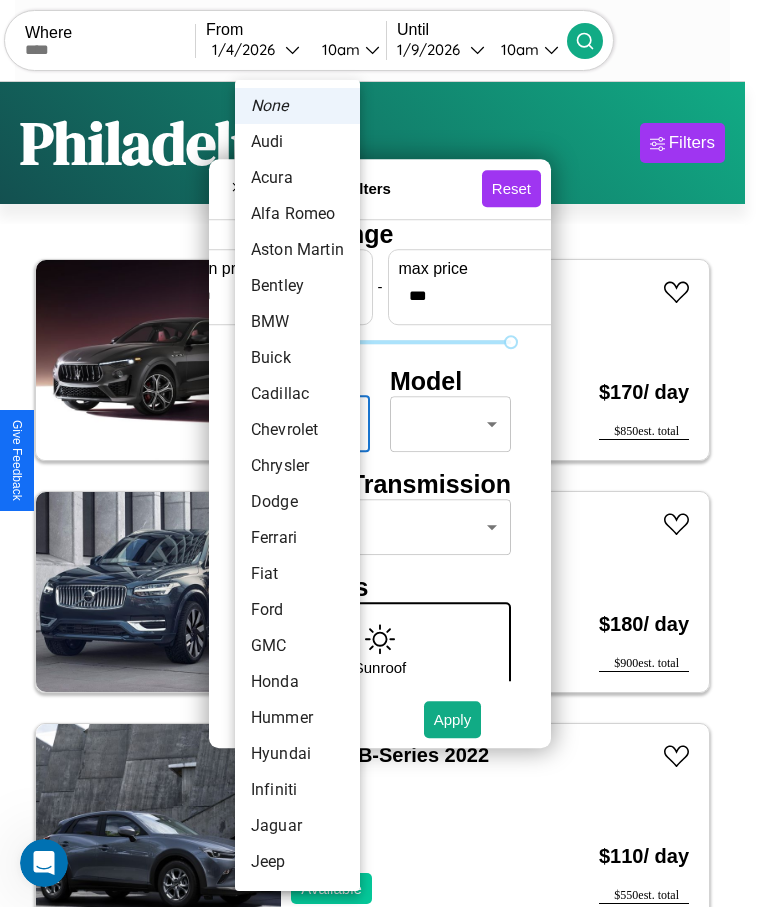 scroll, scrollTop: 17, scrollLeft: 0, axis: vertical 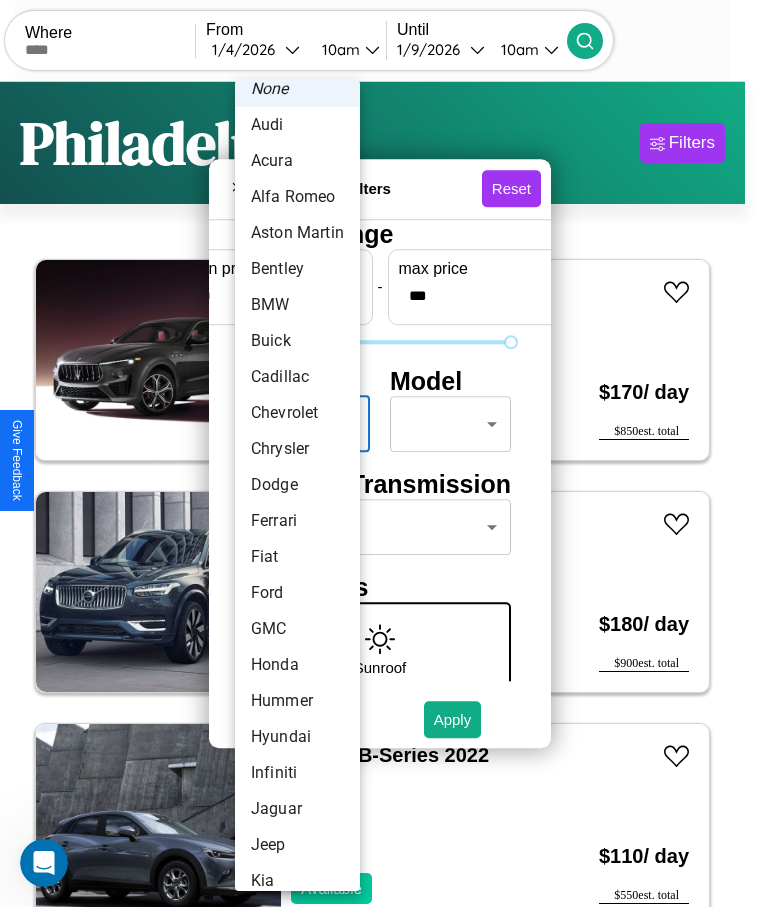 click on "Dodge" at bounding box center (297, 485) 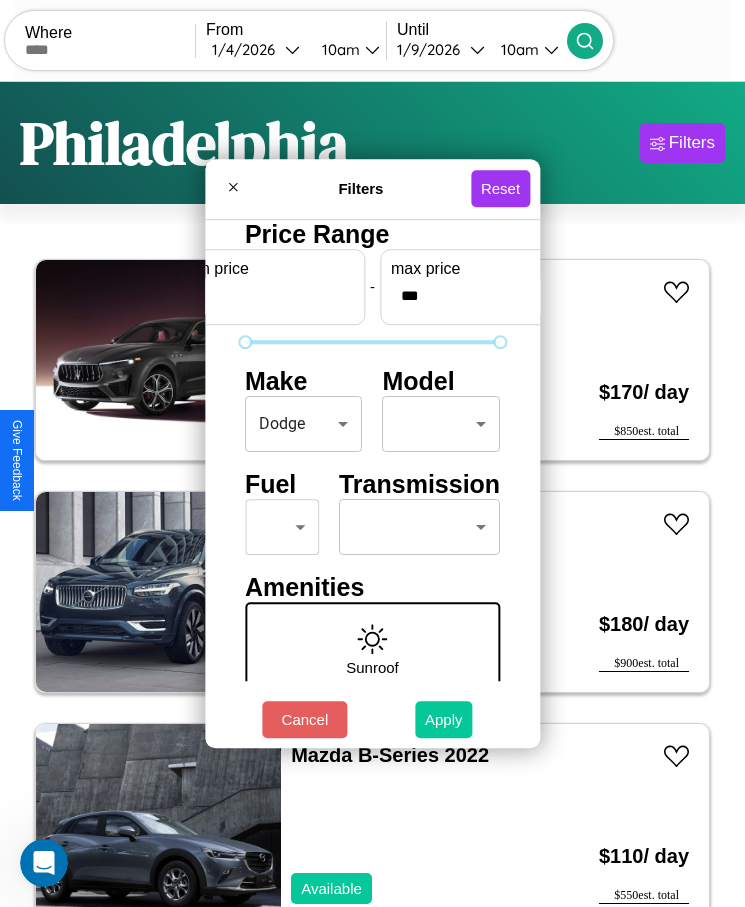 click on "Apply" at bounding box center (444, 719) 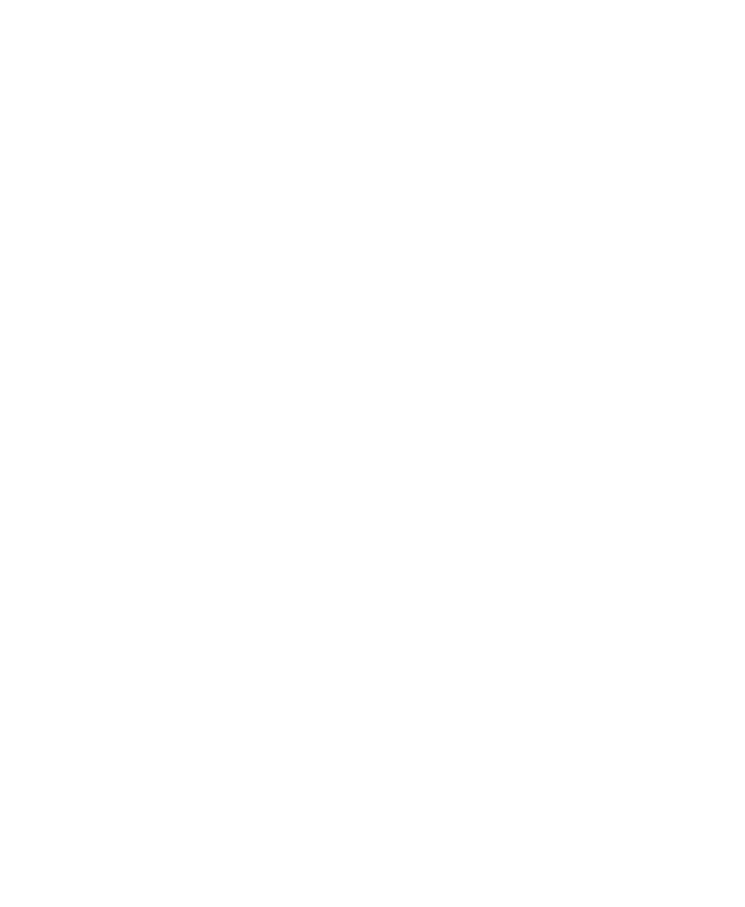 scroll, scrollTop: 0, scrollLeft: 0, axis: both 